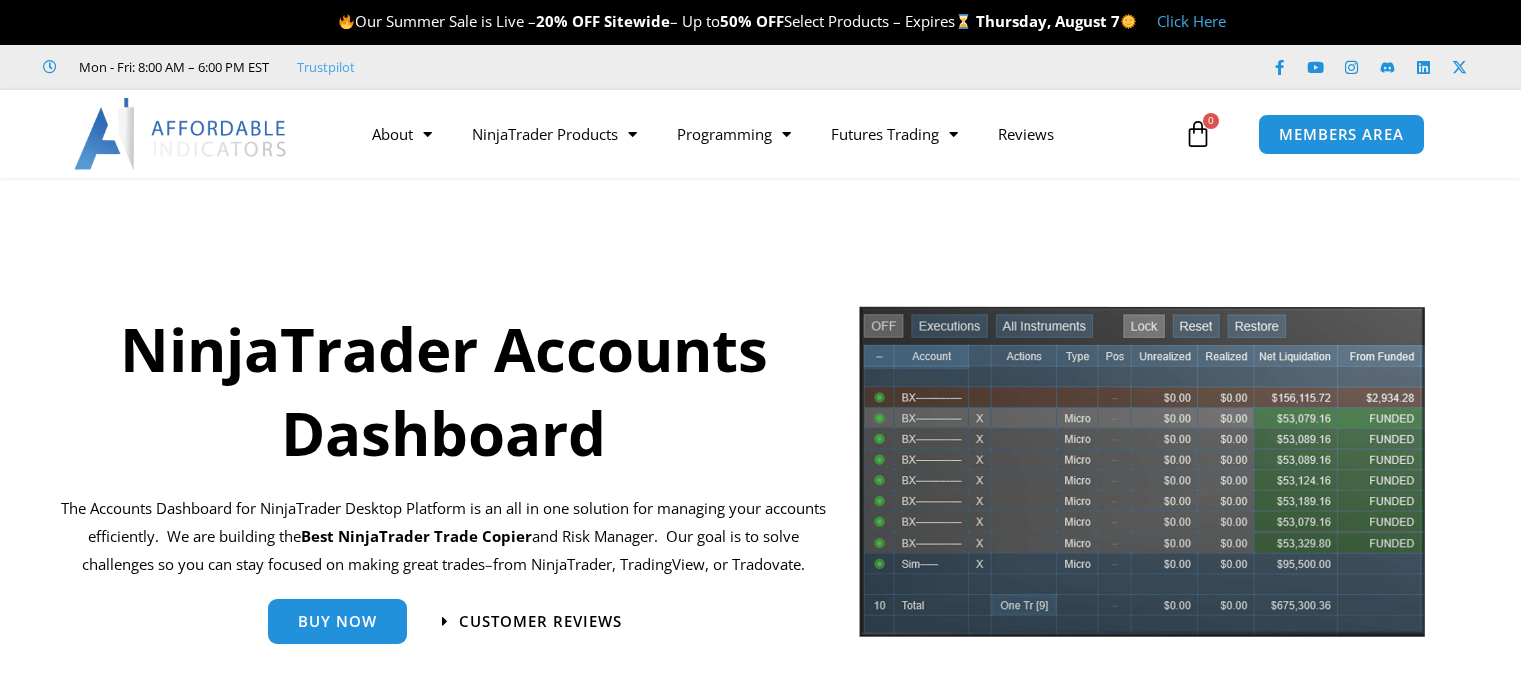 scroll, scrollTop: 0, scrollLeft: 0, axis: both 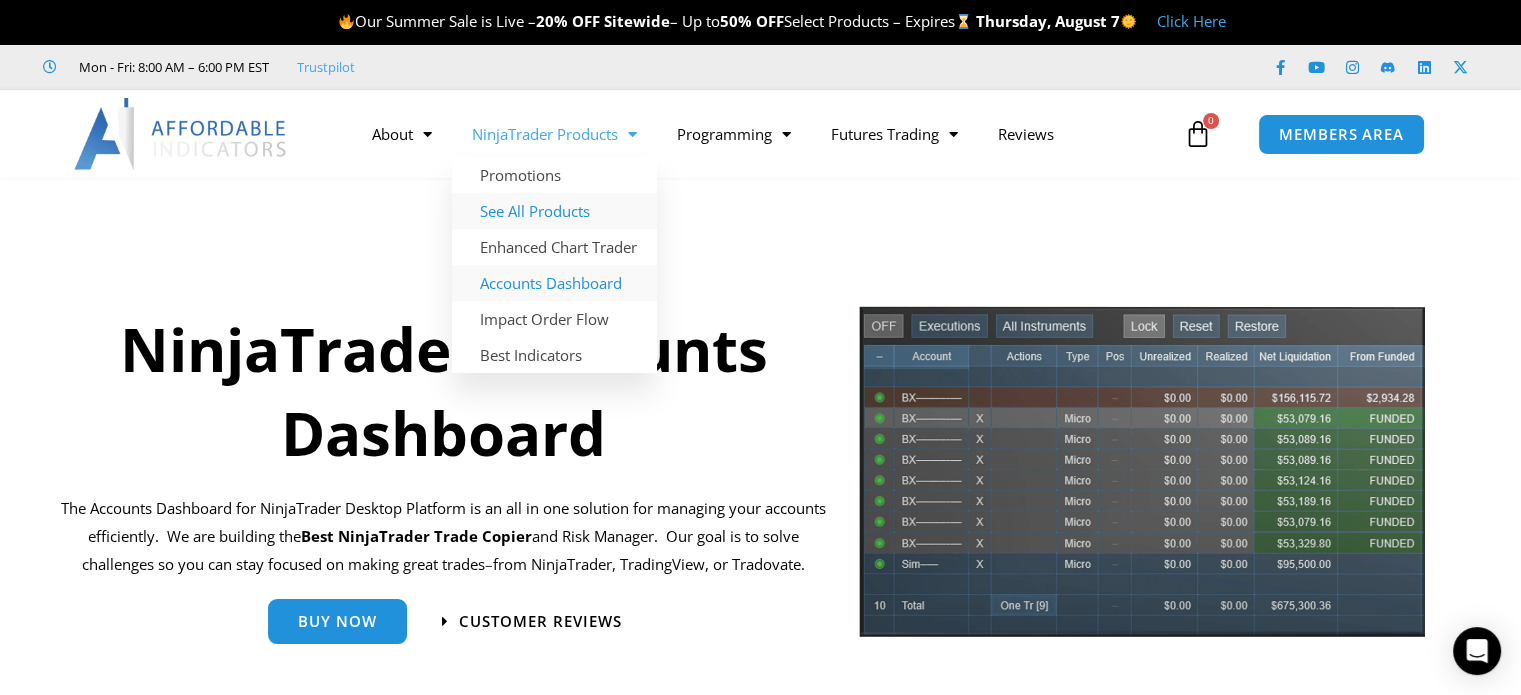 click on "See All Products" 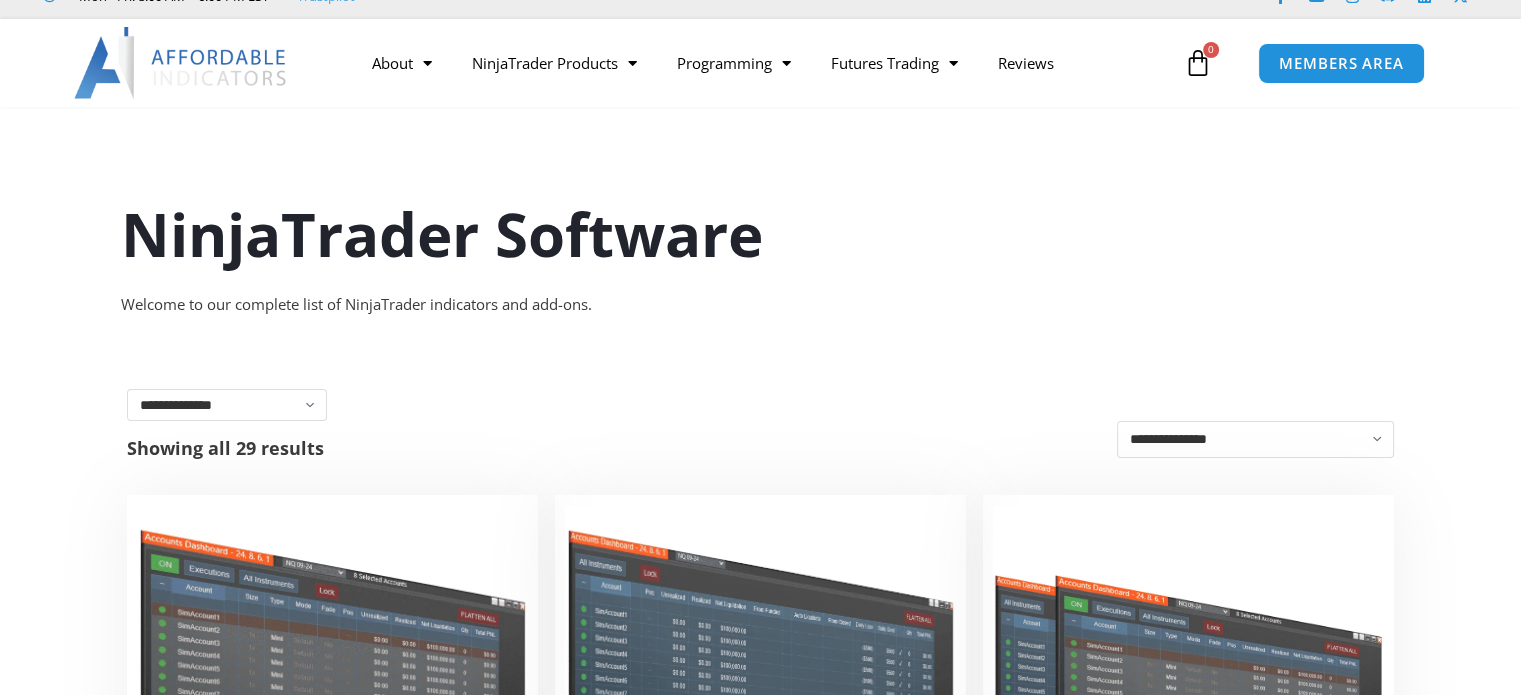 scroll, scrollTop: 0, scrollLeft: 0, axis: both 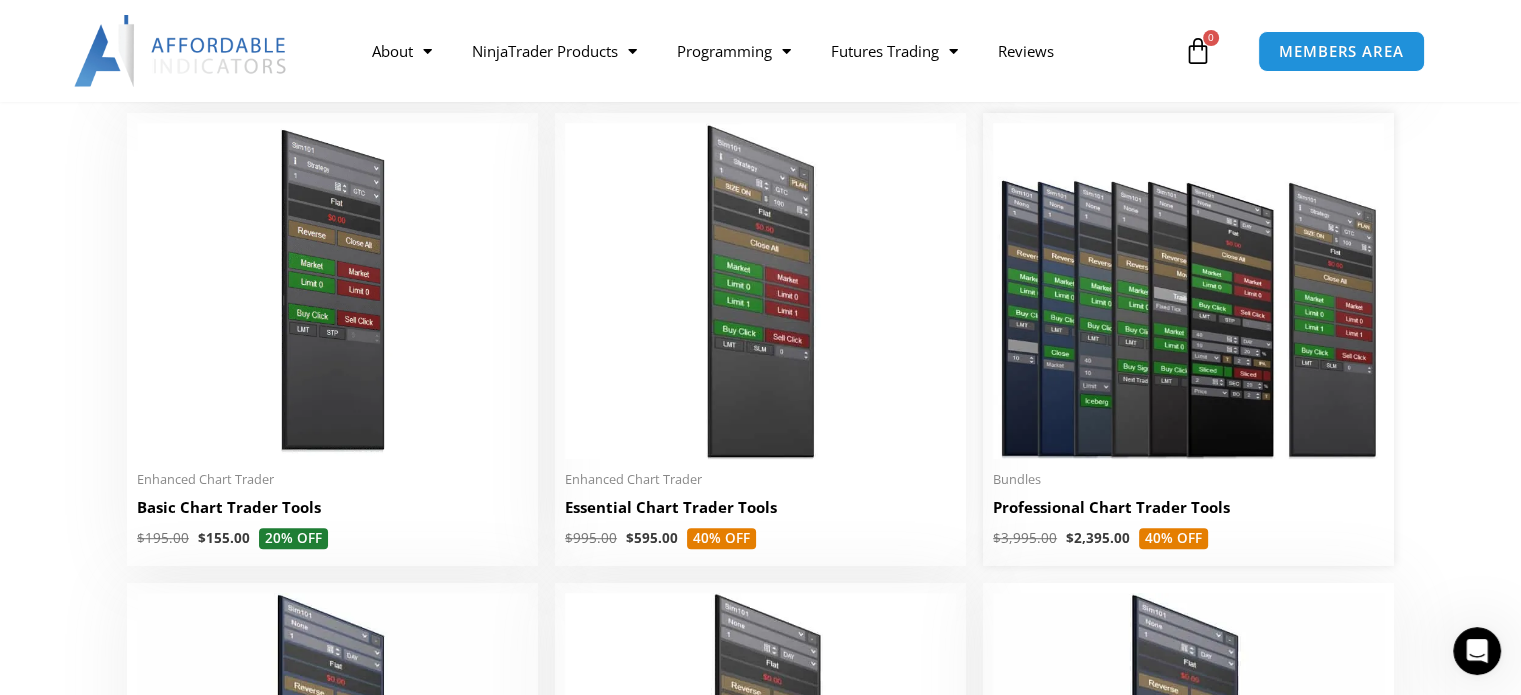 click at bounding box center [1188, 291] 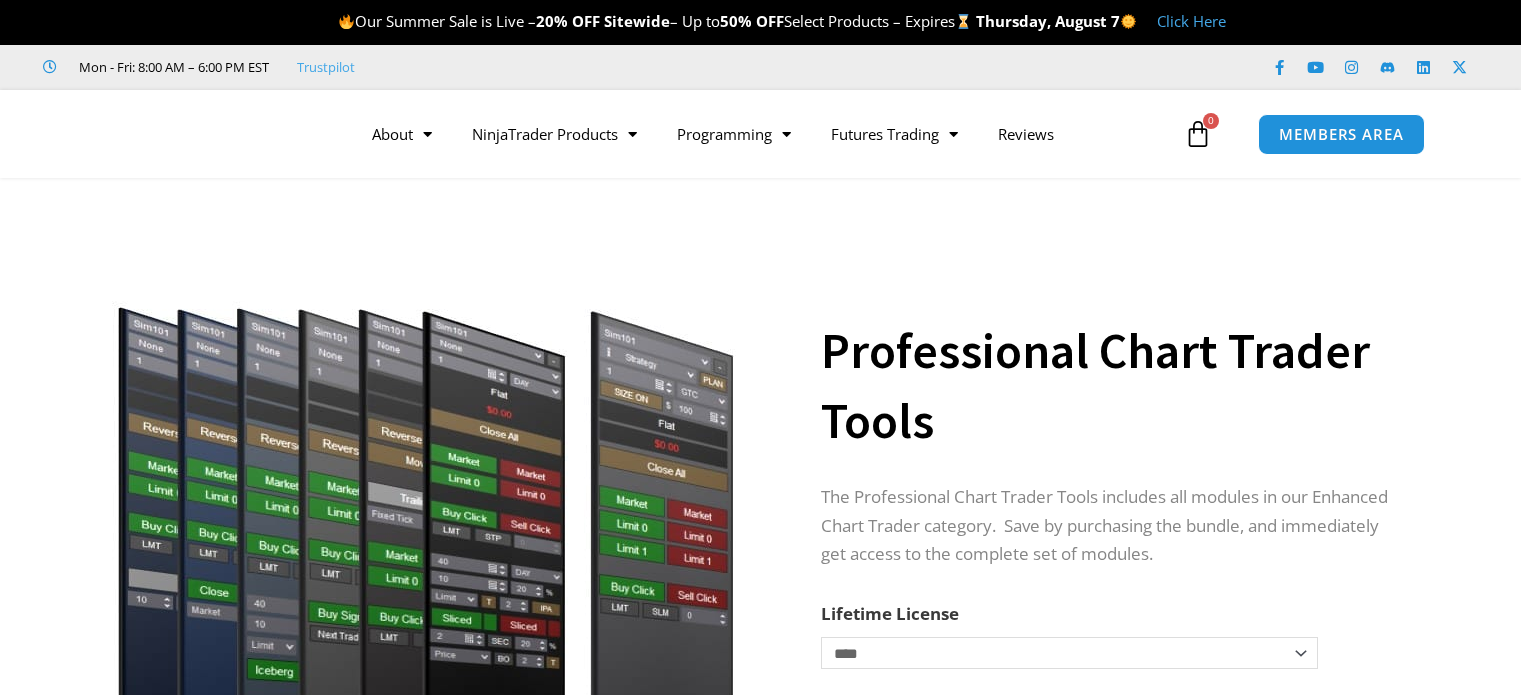 scroll, scrollTop: 0, scrollLeft: 0, axis: both 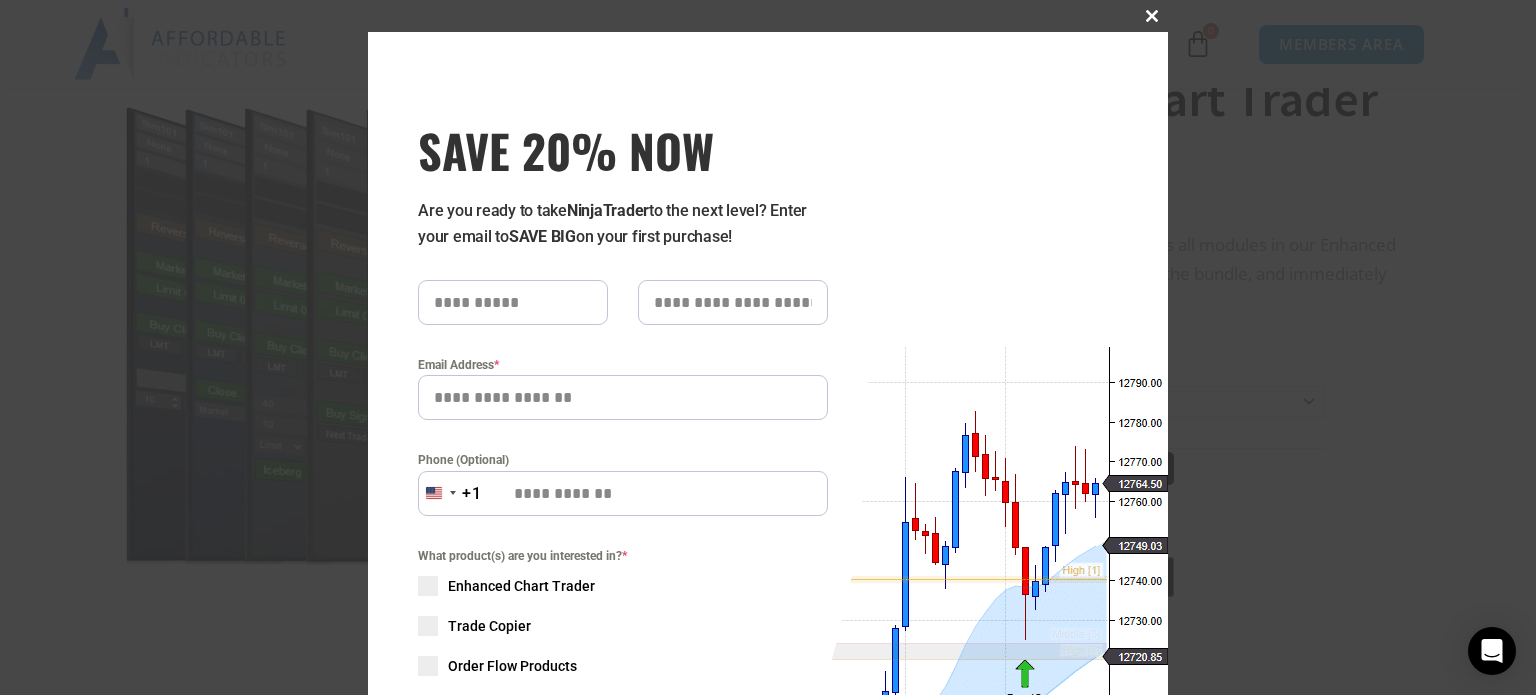 click at bounding box center (1152, 16) 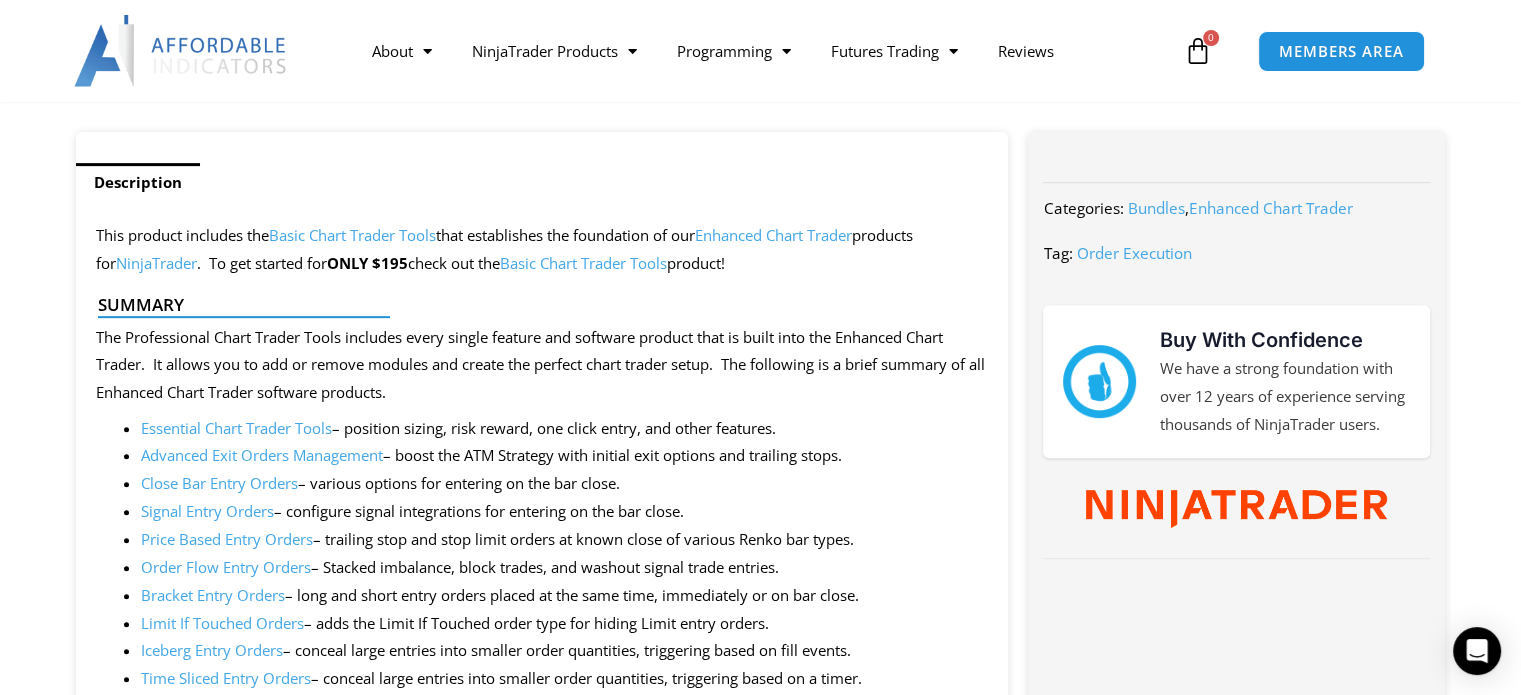 scroll, scrollTop: 800, scrollLeft: 0, axis: vertical 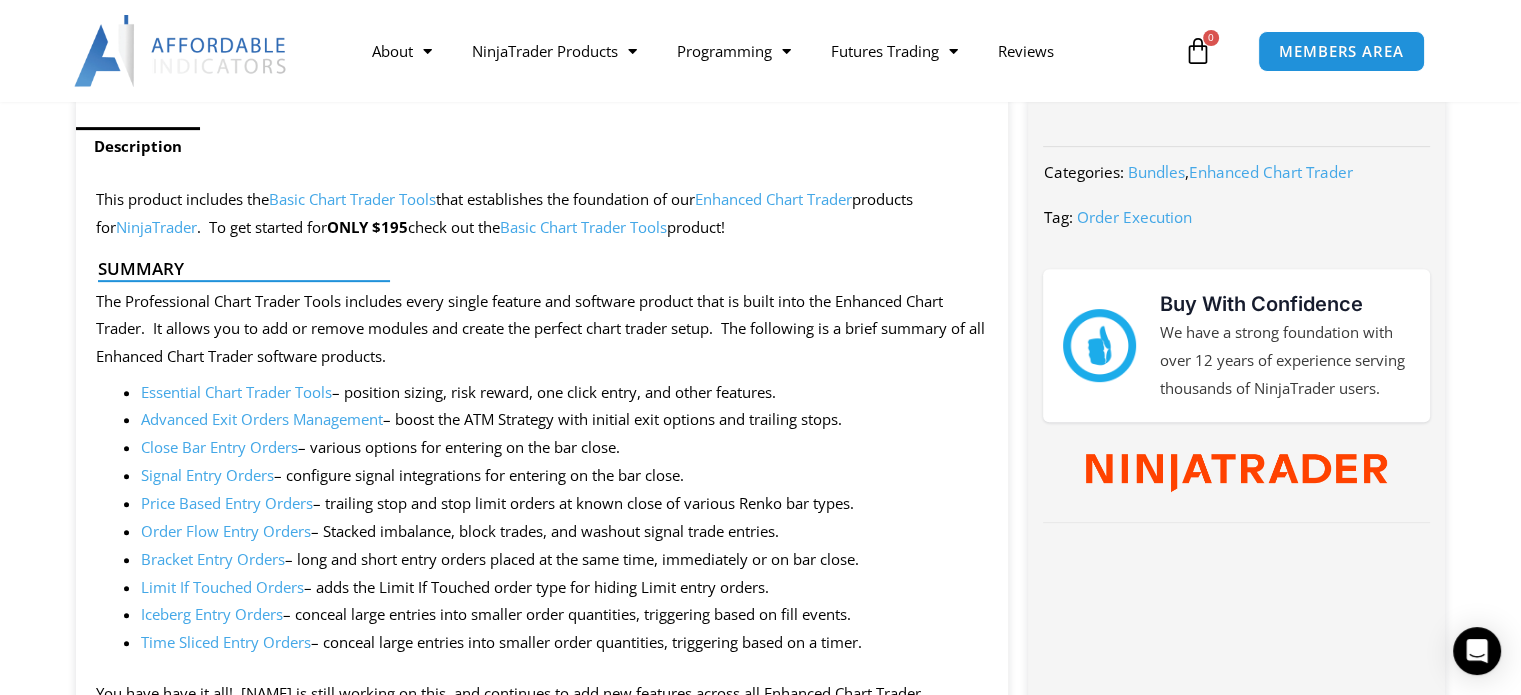 click on "Signal Entry Orders" at bounding box center (207, 475) 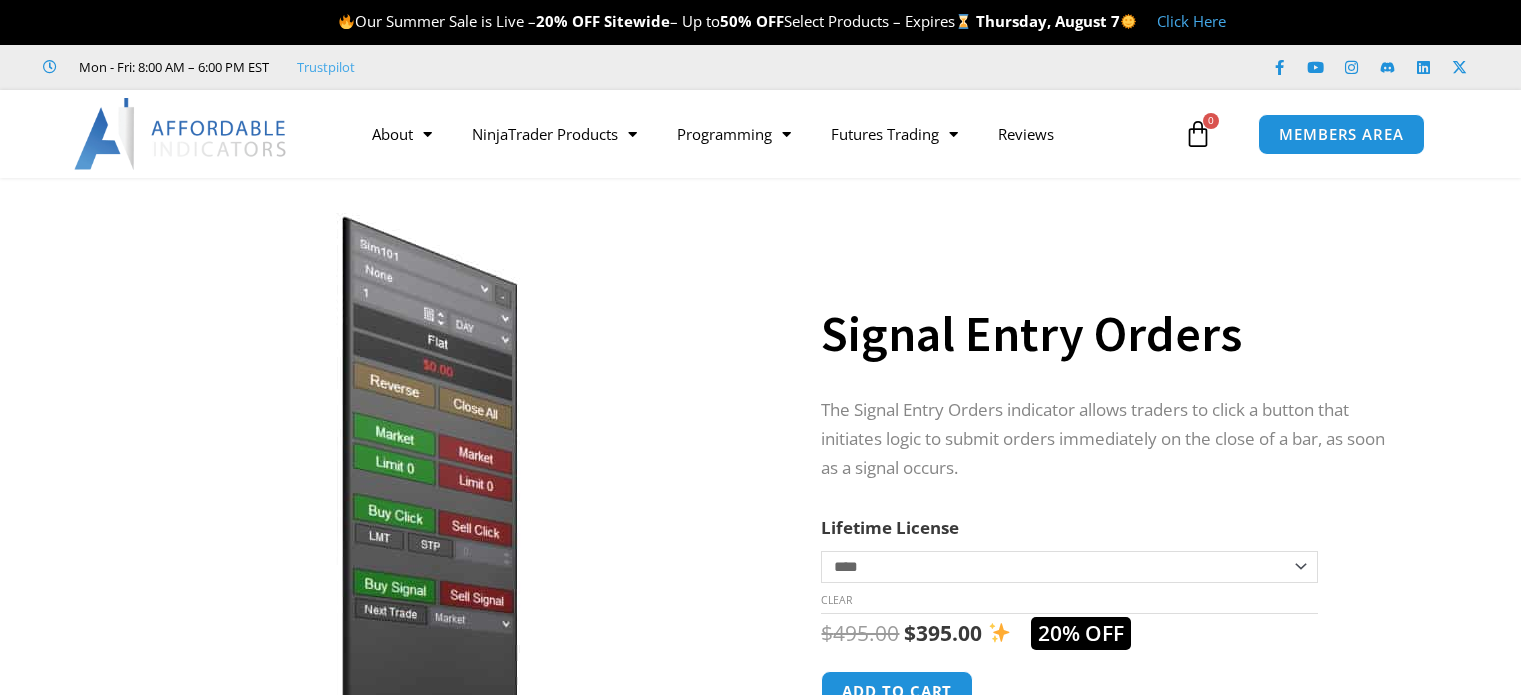 scroll, scrollTop: 0, scrollLeft: 0, axis: both 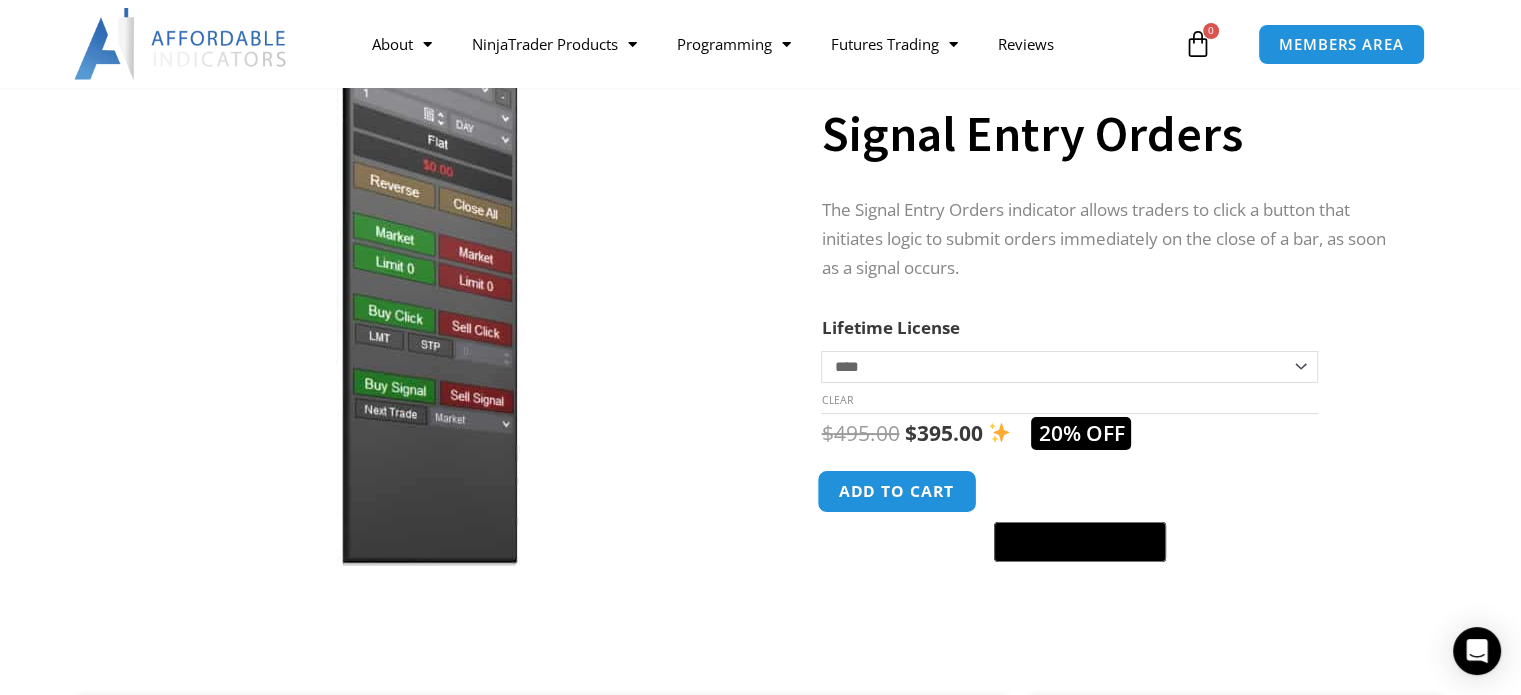 click on "Add to cart" 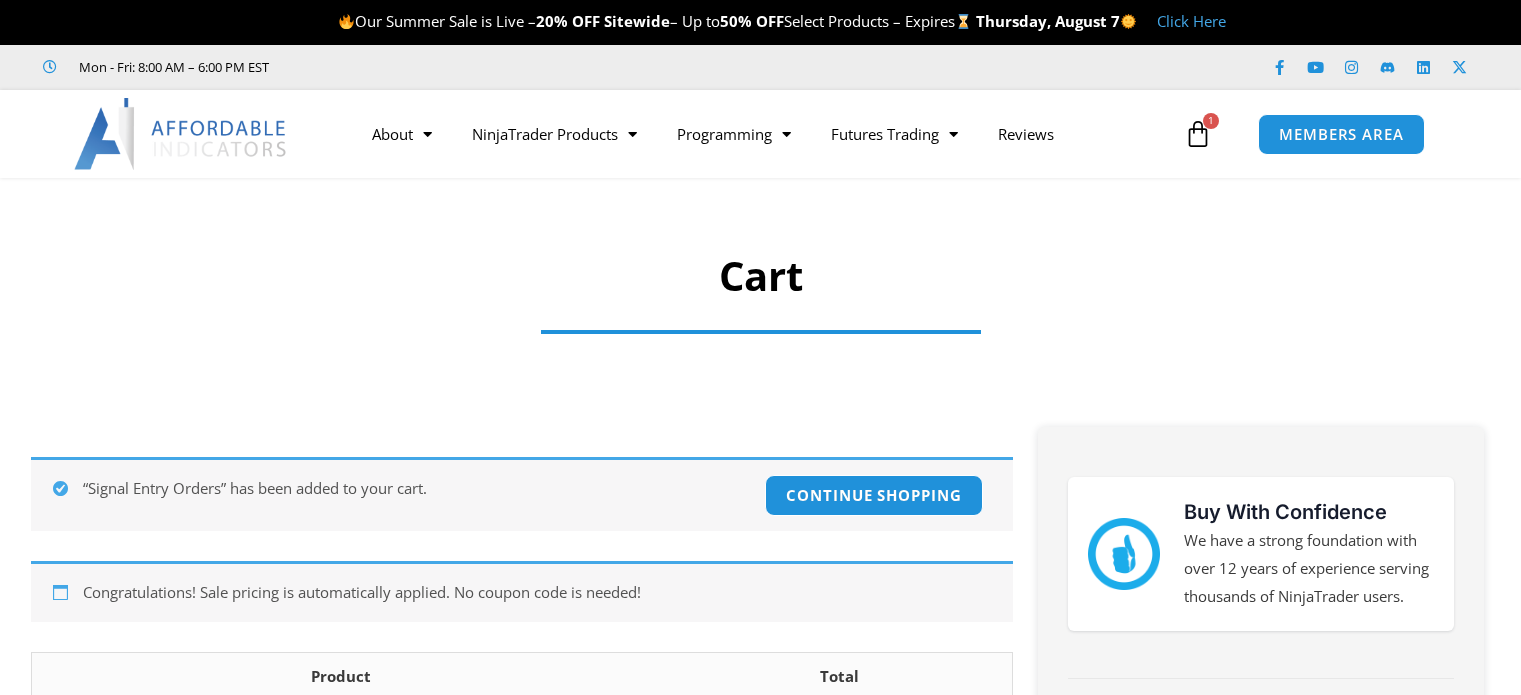 scroll, scrollTop: 0, scrollLeft: 0, axis: both 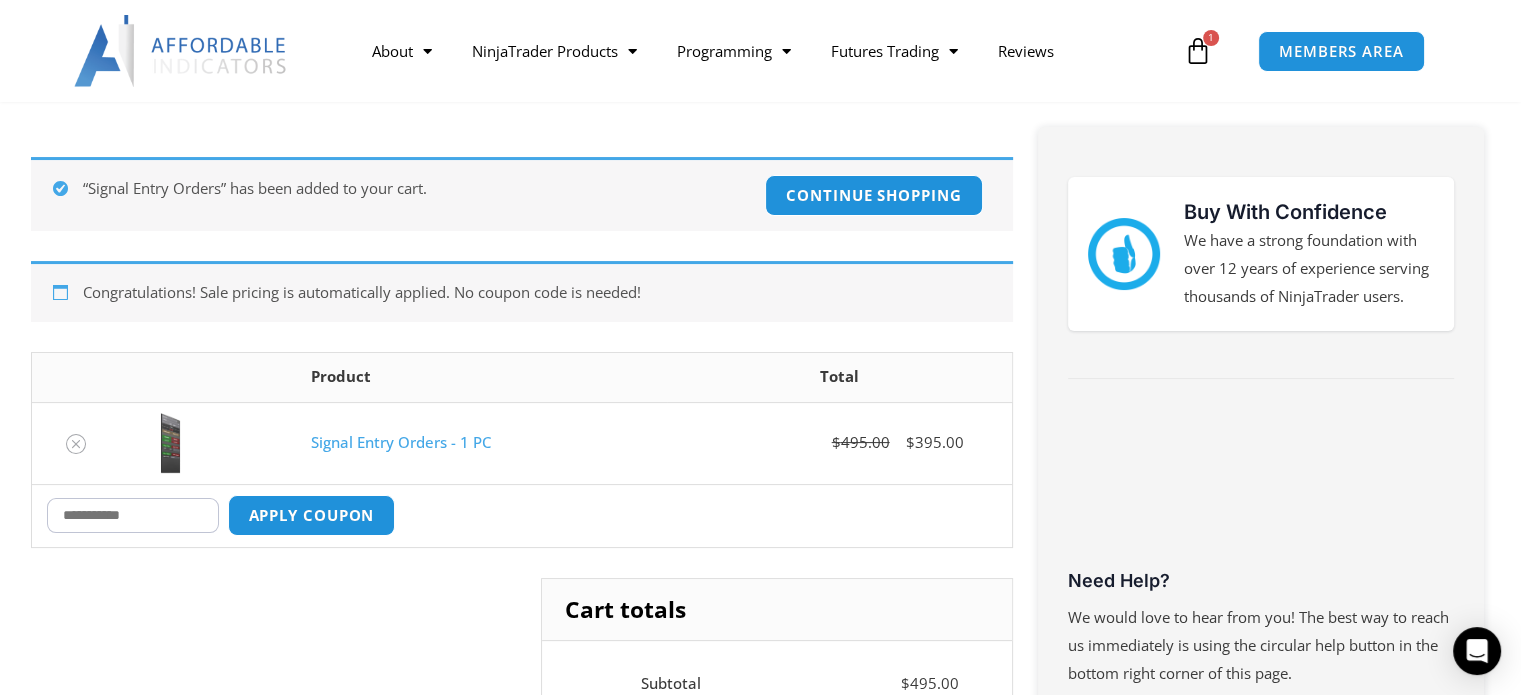 click on "Coupon:" at bounding box center (133, 515) 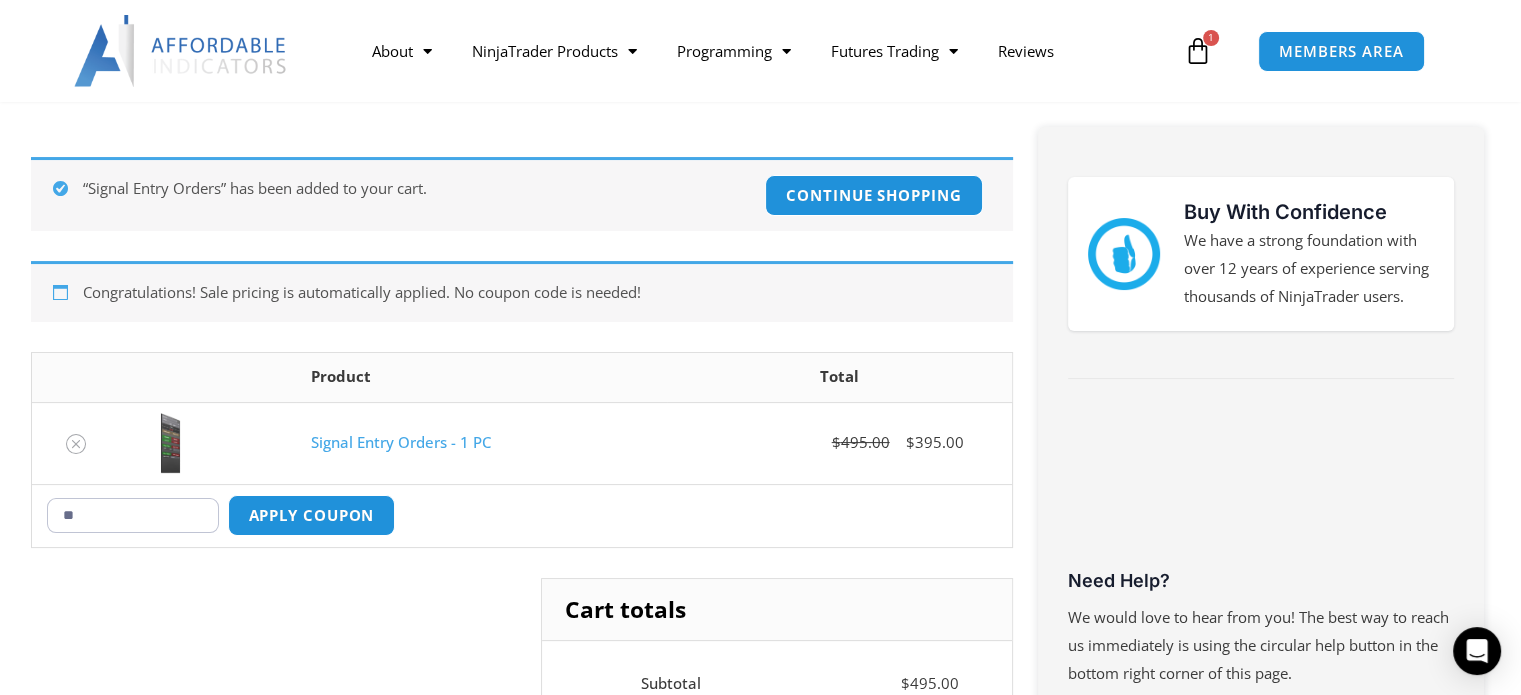 type on "*" 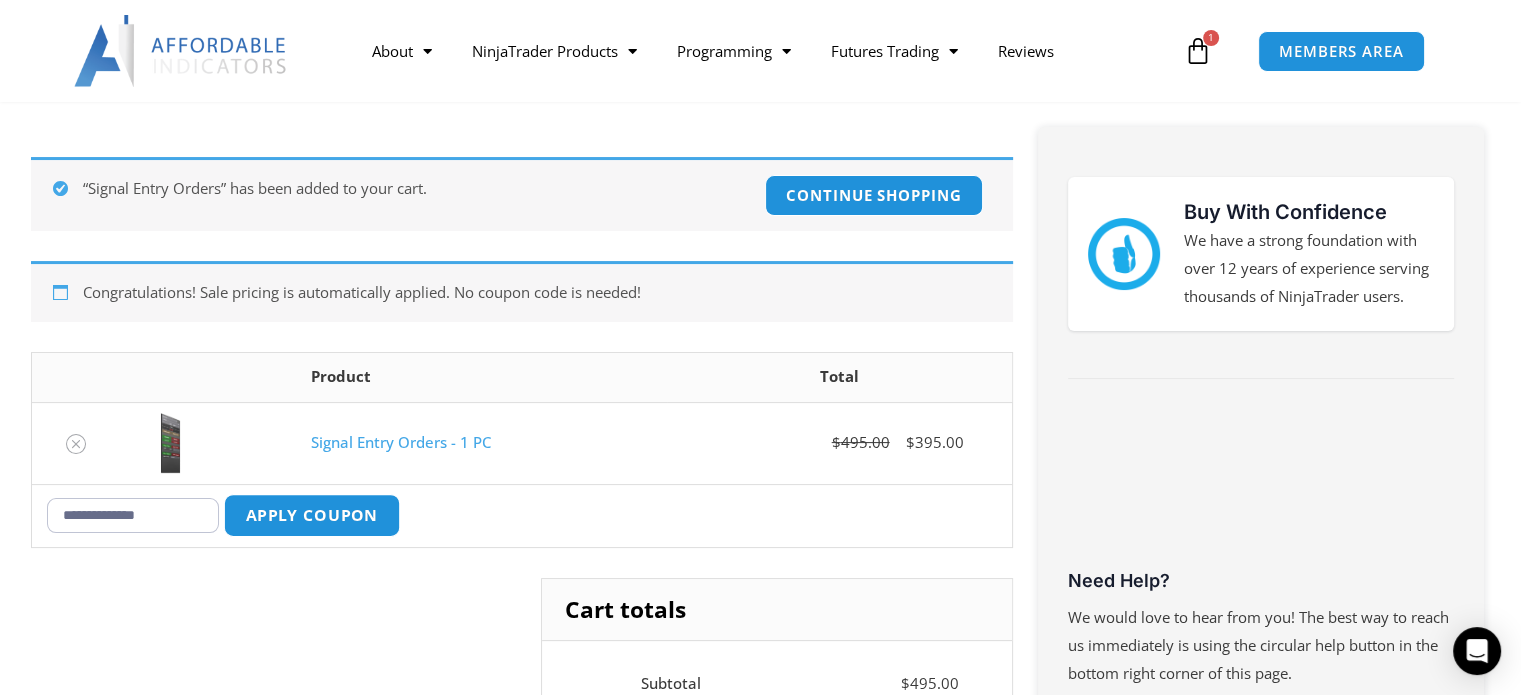 type on "**********" 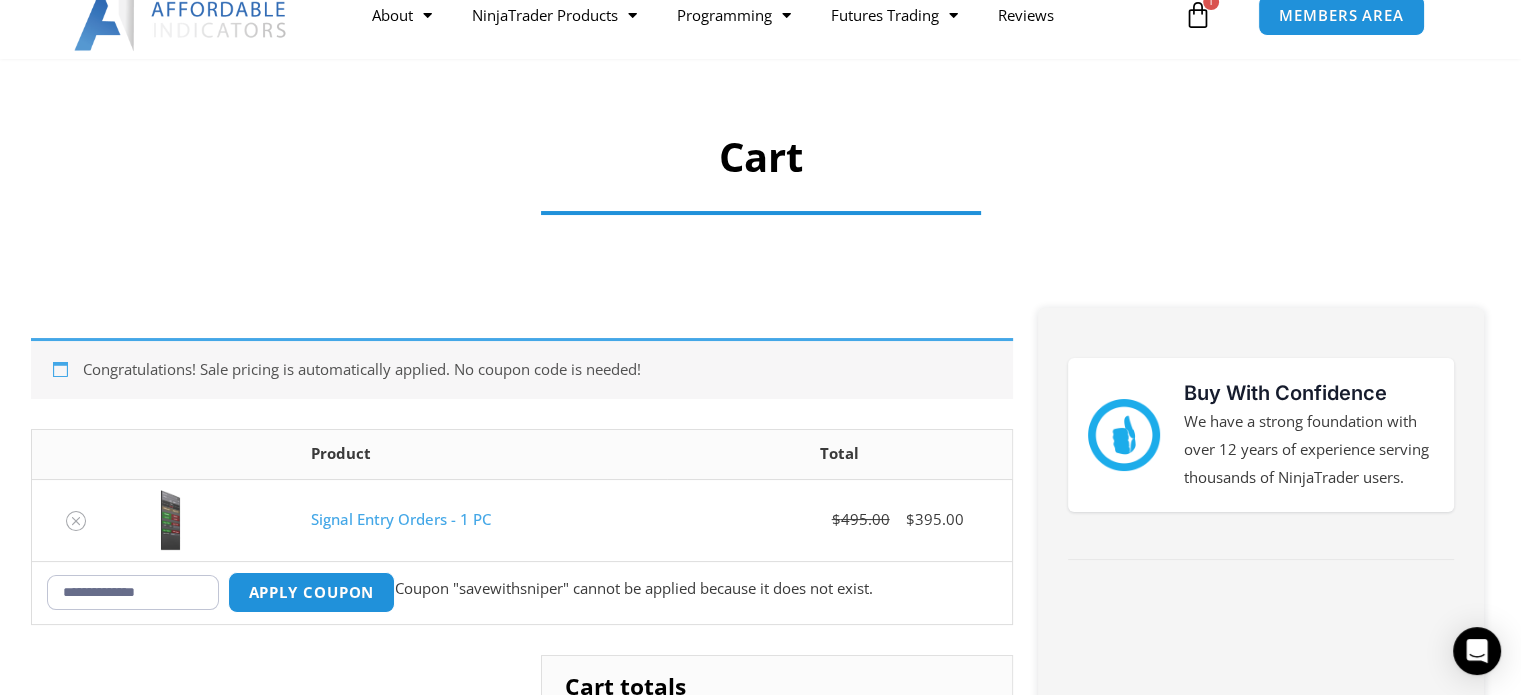 scroll, scrollTop: 0, scrollLeft: 0, axis: both 